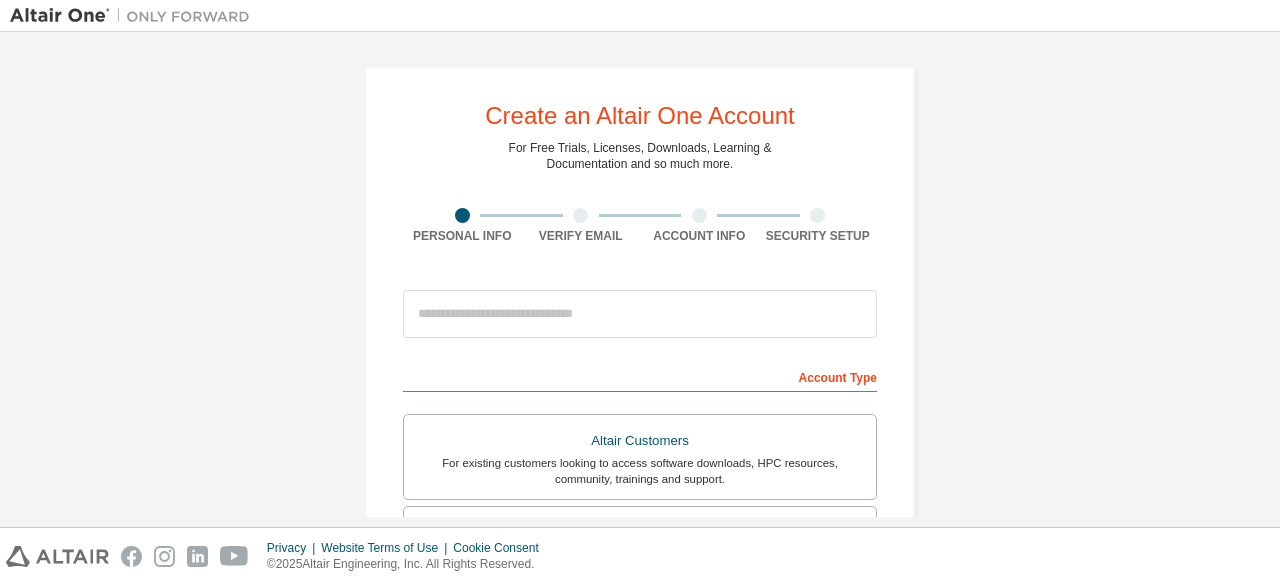 scroll, scrollTop: 0, scrollLeft: 0, axis: both 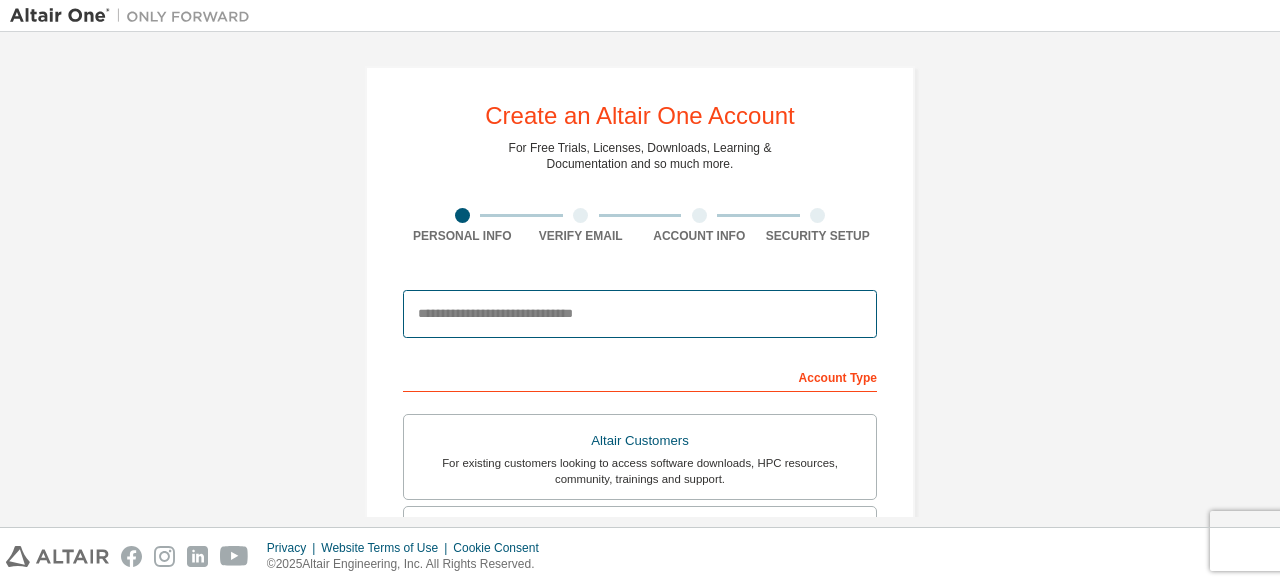 click at bounding box center [640, 314] 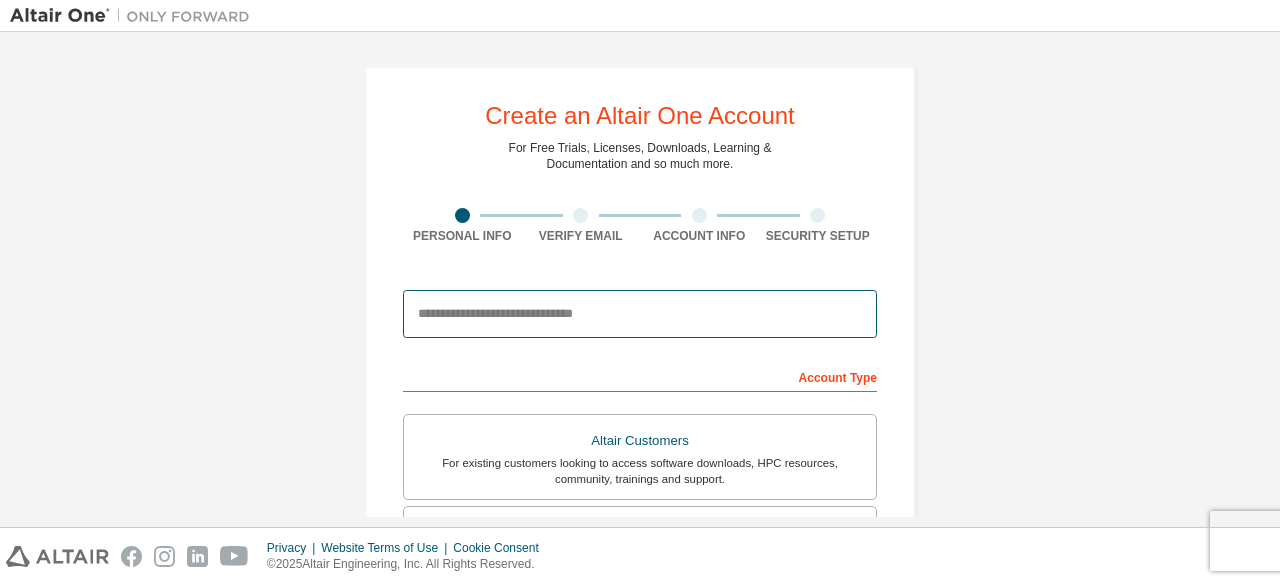 type on "**********" 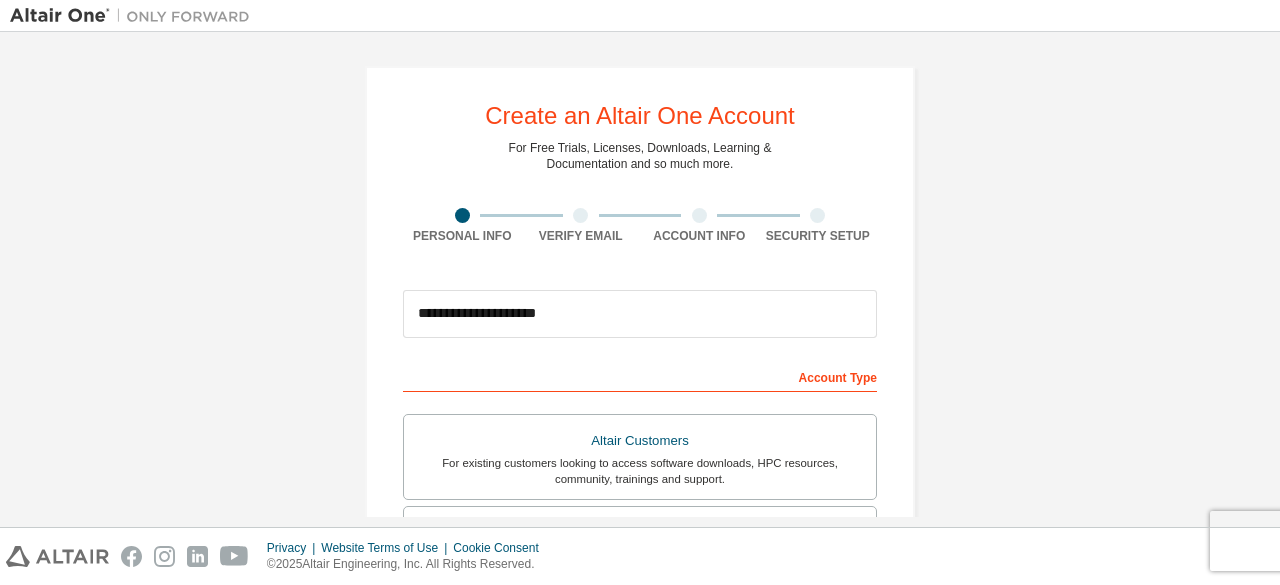 type on "******" 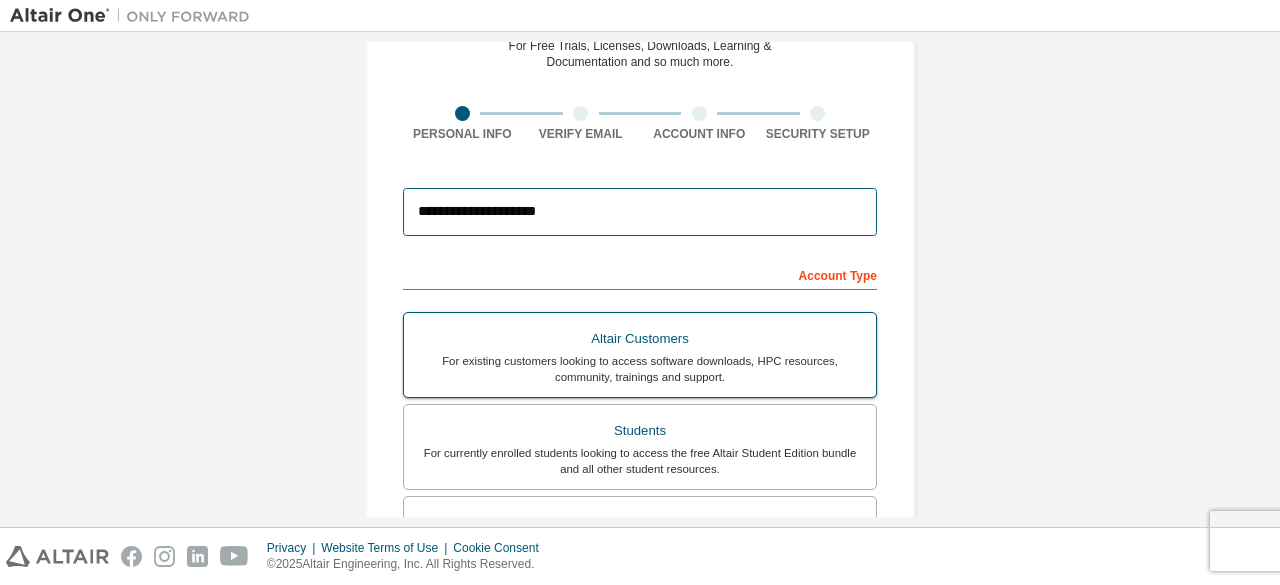 scroll, scrollTop: 103, scrollLeft: 0, axis: vertical 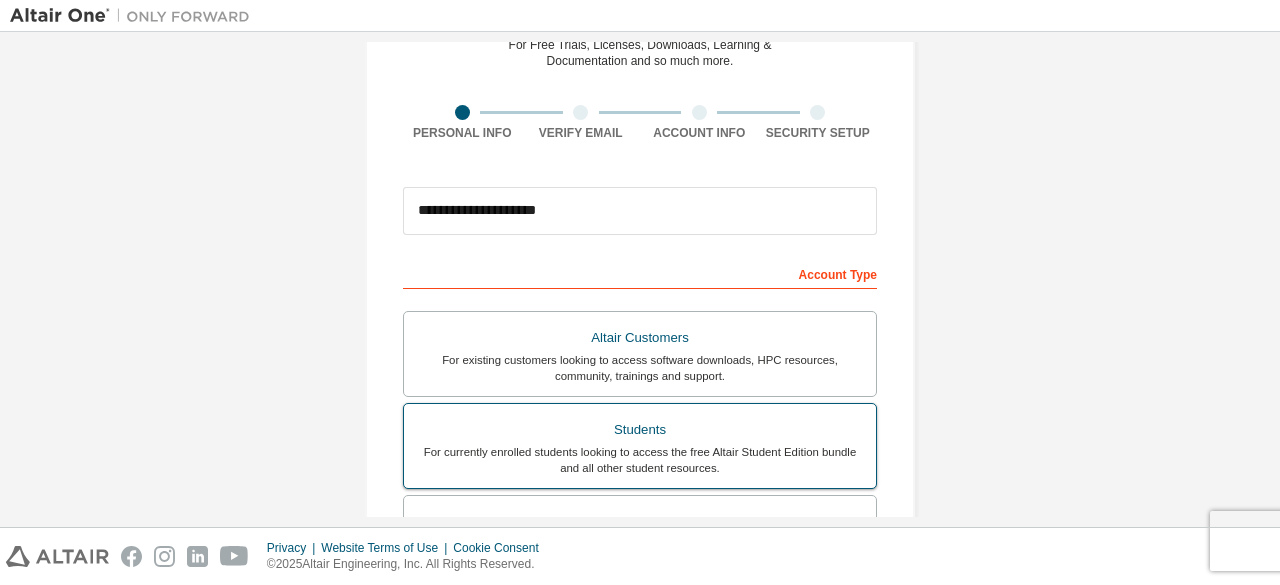 click on "For currently enrolled students looking to access the free Altair Student Edition bundle and all other student resources." at bounding box center [640, 460] 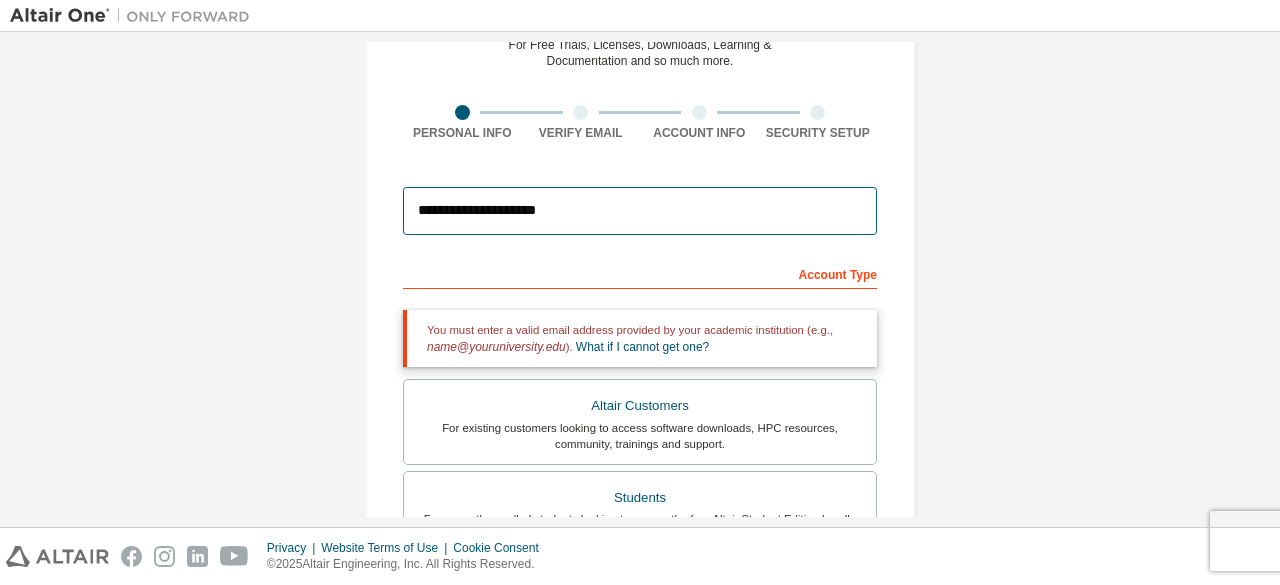 click on "**********" at bounding box center (640, 211) 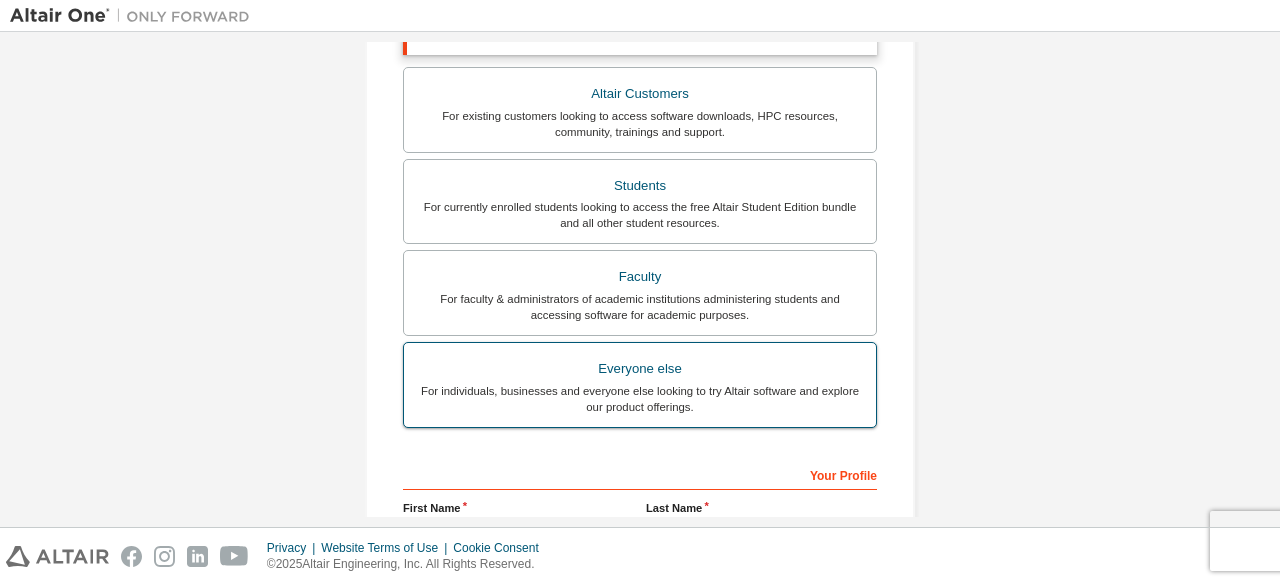 scroll, scrollTop: 414, scrollLeft: 0, axis: vertical 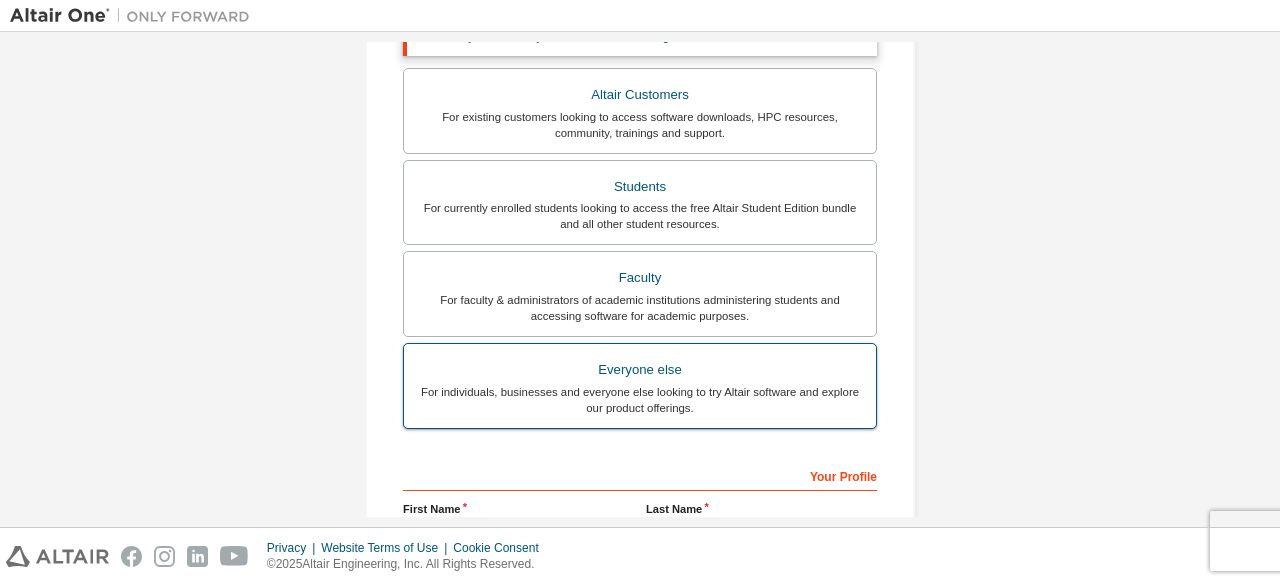 click on "Everyone else" at bounding box center (640, 370) 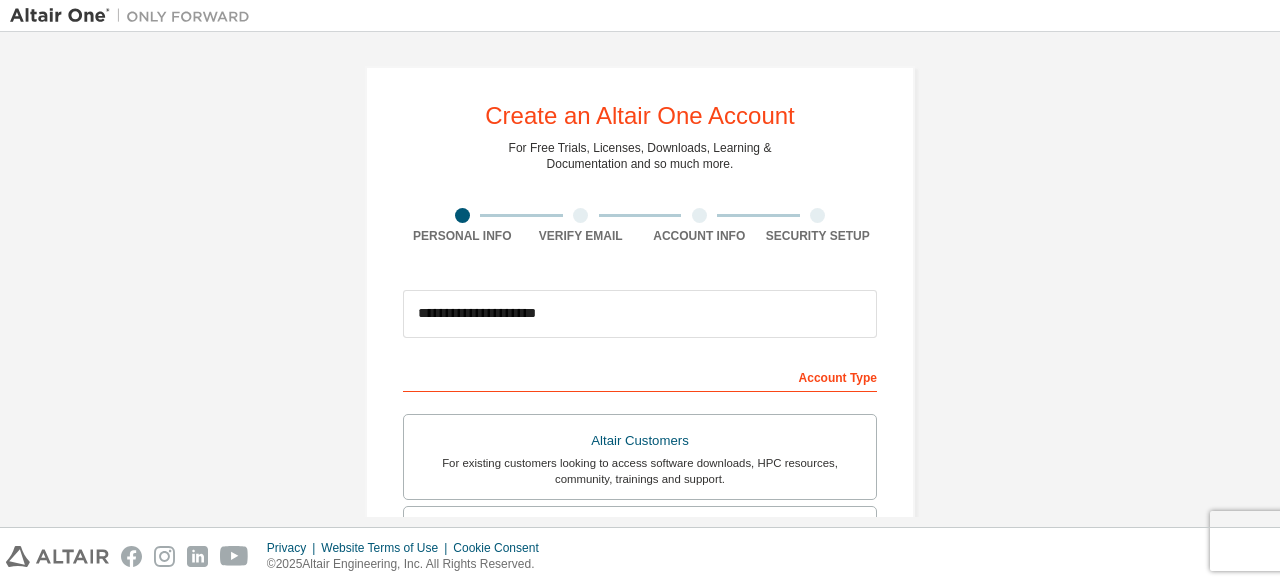 scroll, scrollTop: 16, scrollLeft: 0, axis: vertical 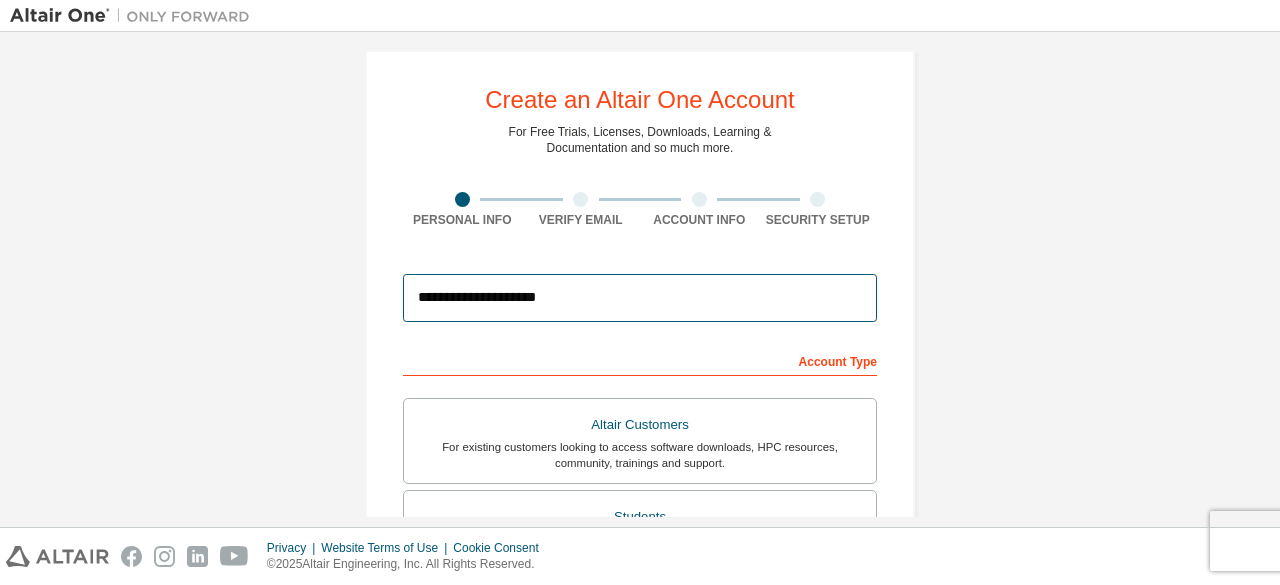 click on "**********" at bounding box center (640, 298) 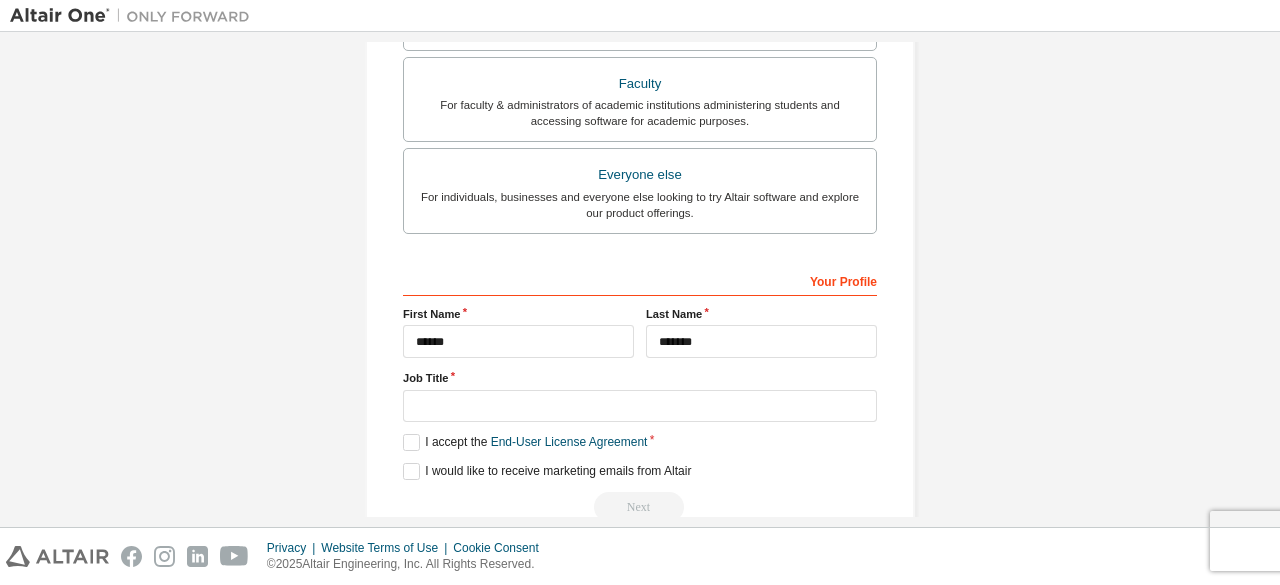 scroll, scrollTop: 578, scrollLeft: 0, axis: vertical 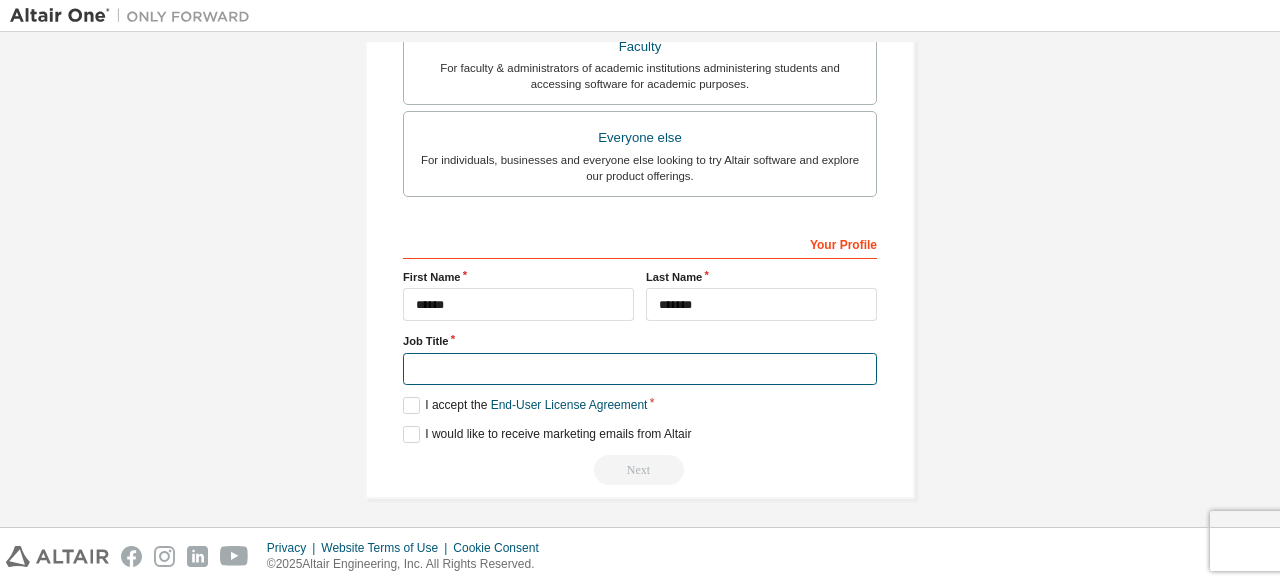 click at bounding box center (640, 369) 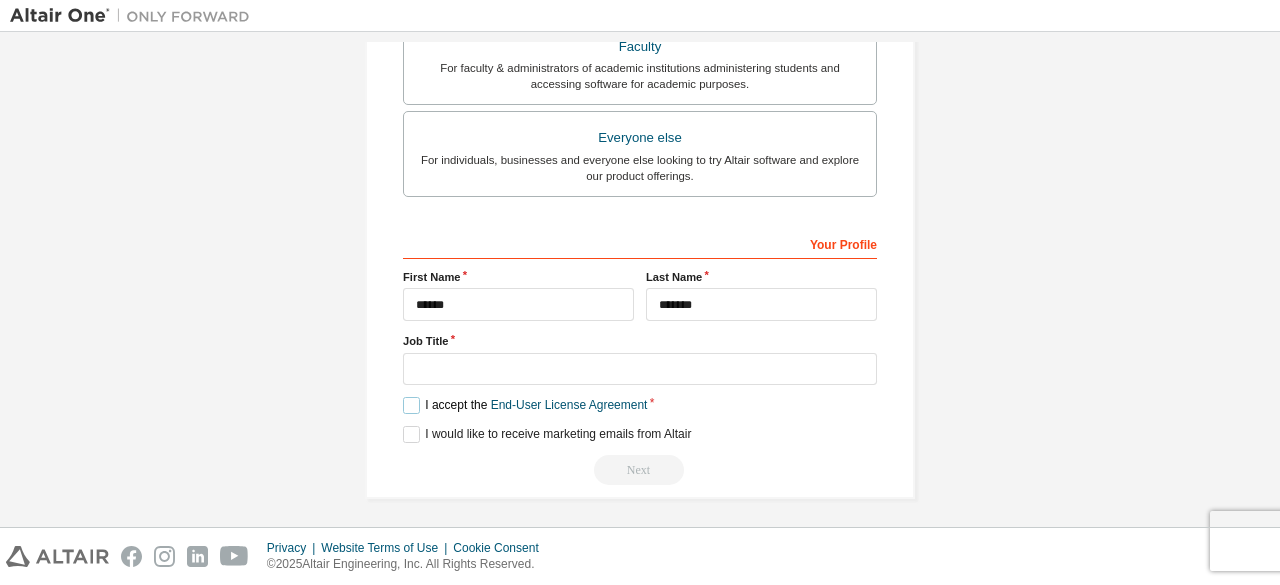 click on "I accept the    End-User License Agreement" at bounding box center [525, 405] 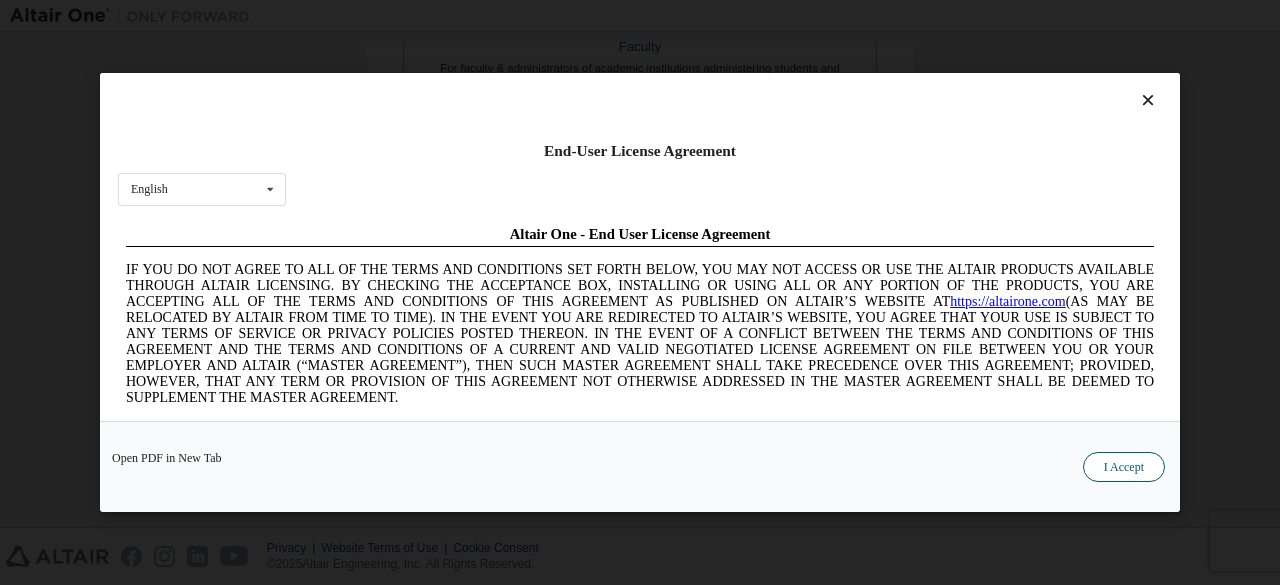 scroll, scrollTop: 0, scrollLeft: 0, axis: both 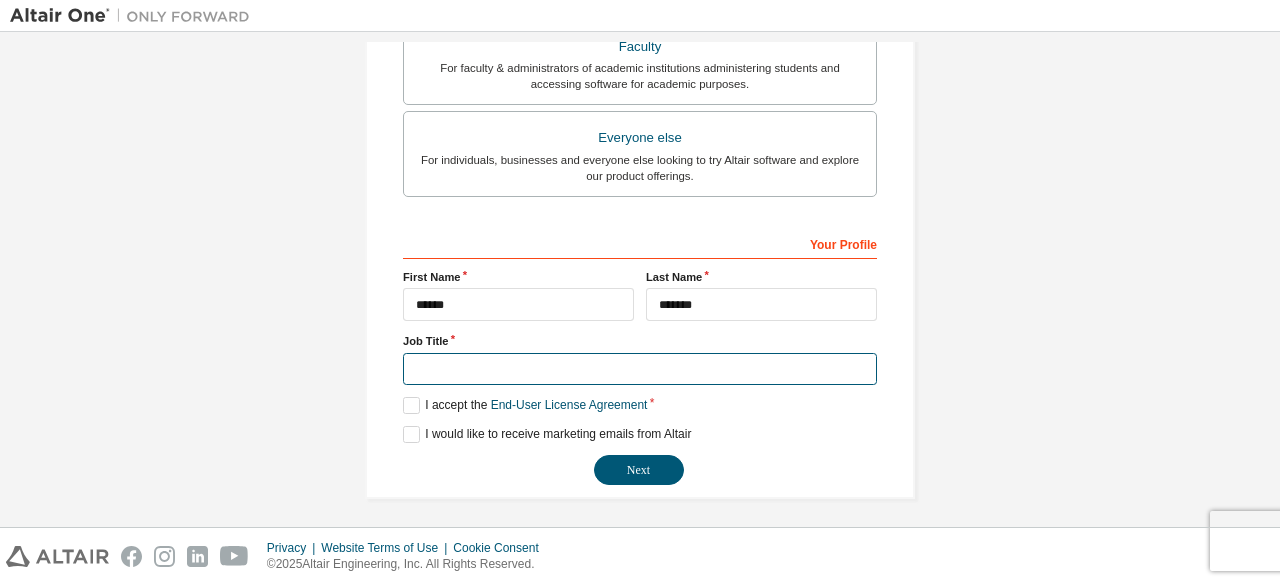 click at bounding box center (640, 369) 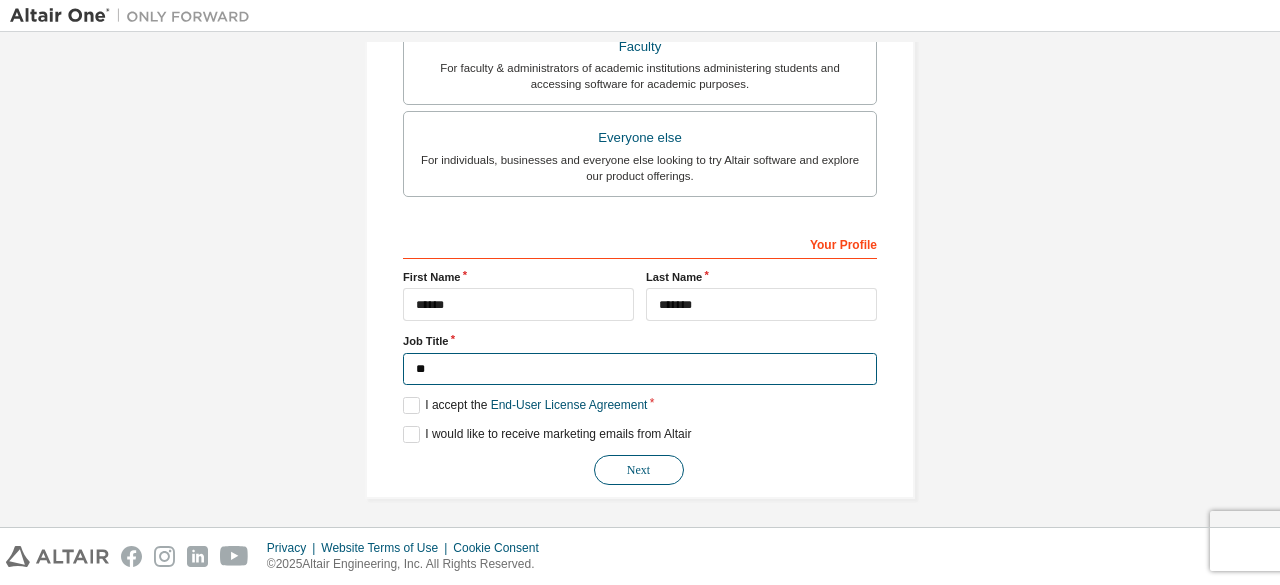 type on "**" 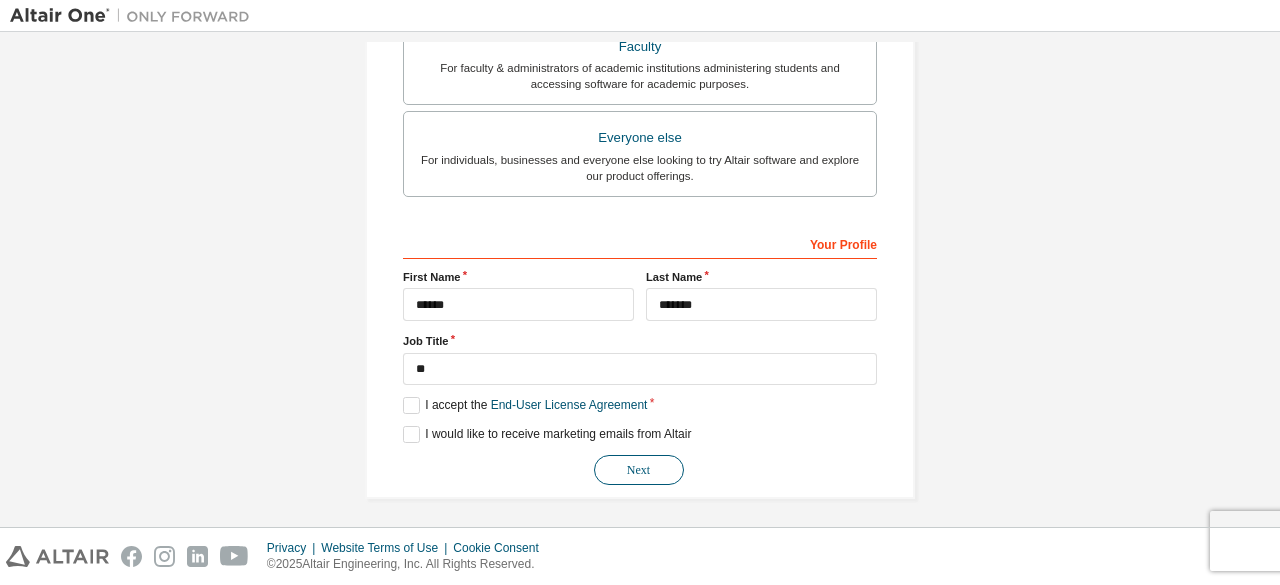 click on "Next" at bounding box center [639, 470] 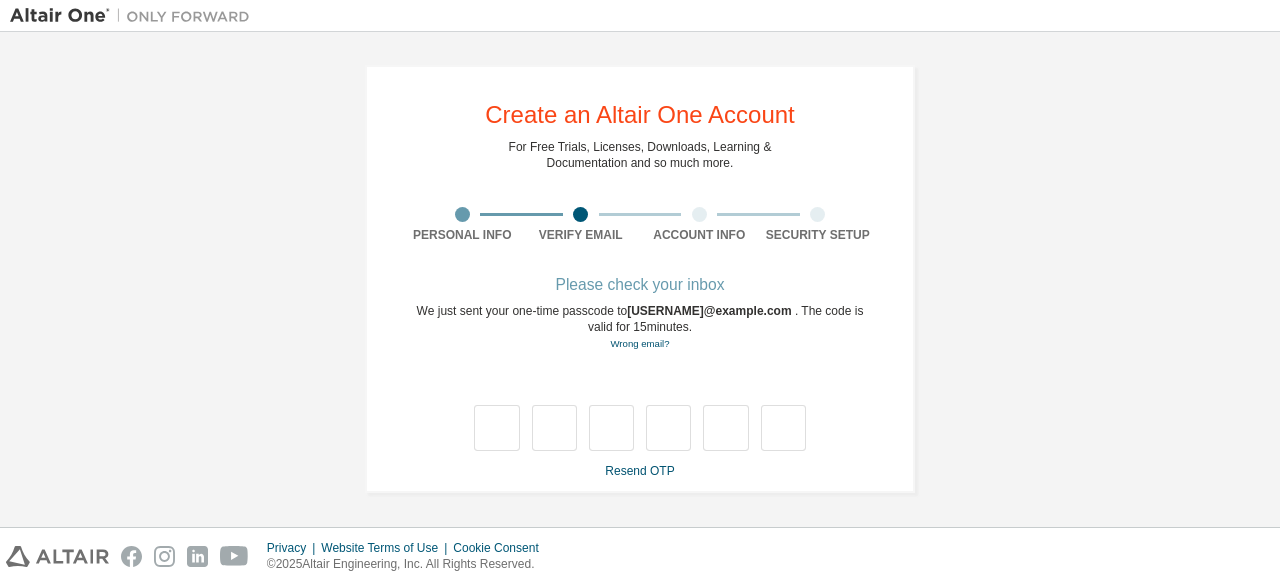 scroll, scrollTop: 0, scrollLeft: 0, axis: both 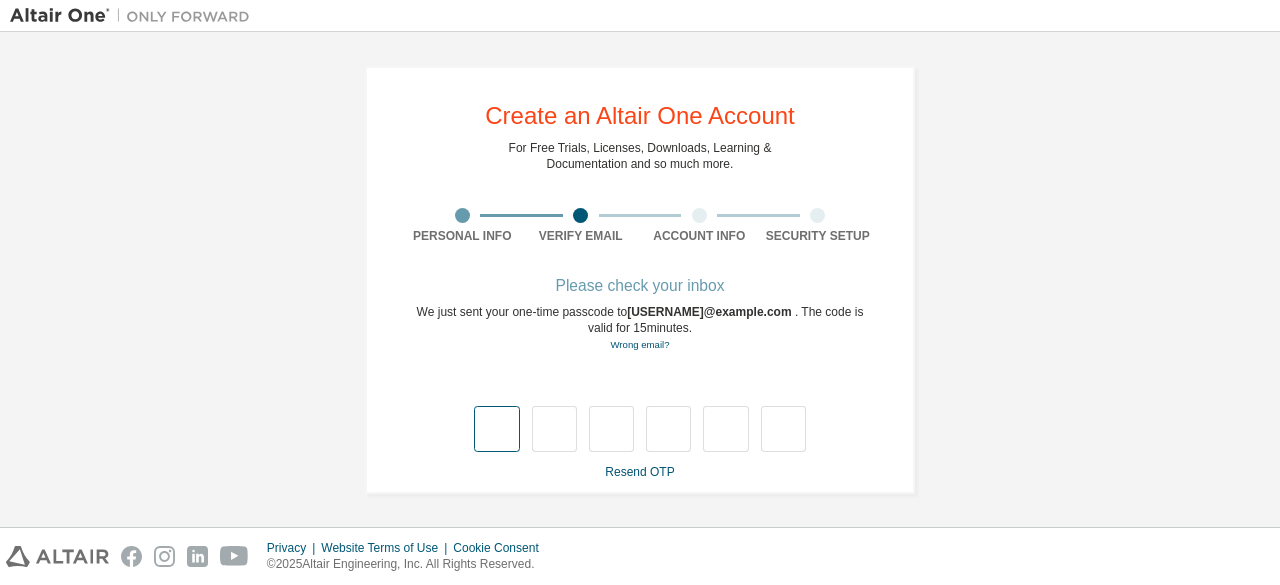 type on "*" 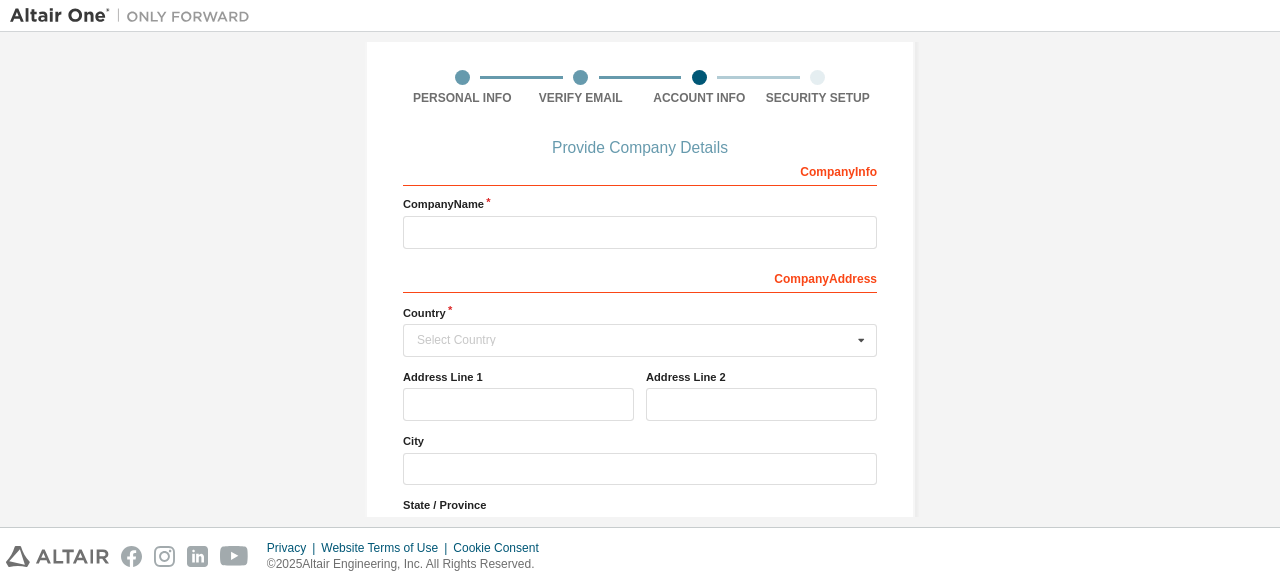 scroll, scrollTop: 116, scrollLeft: 0, axis: vertical 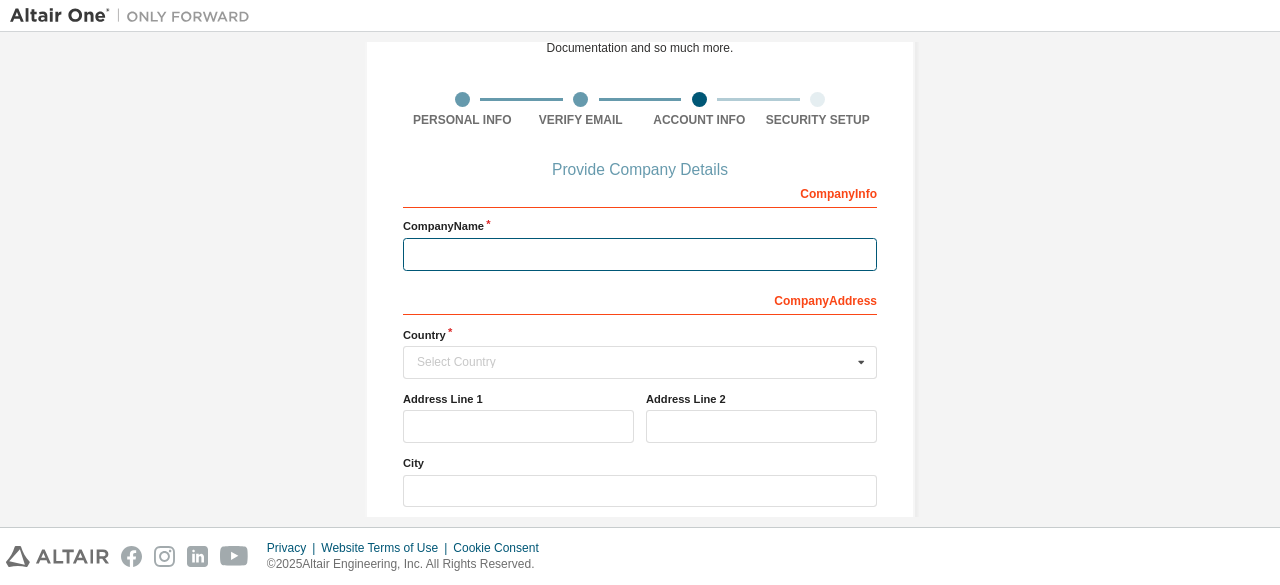 click at bounding box center [640, 254] 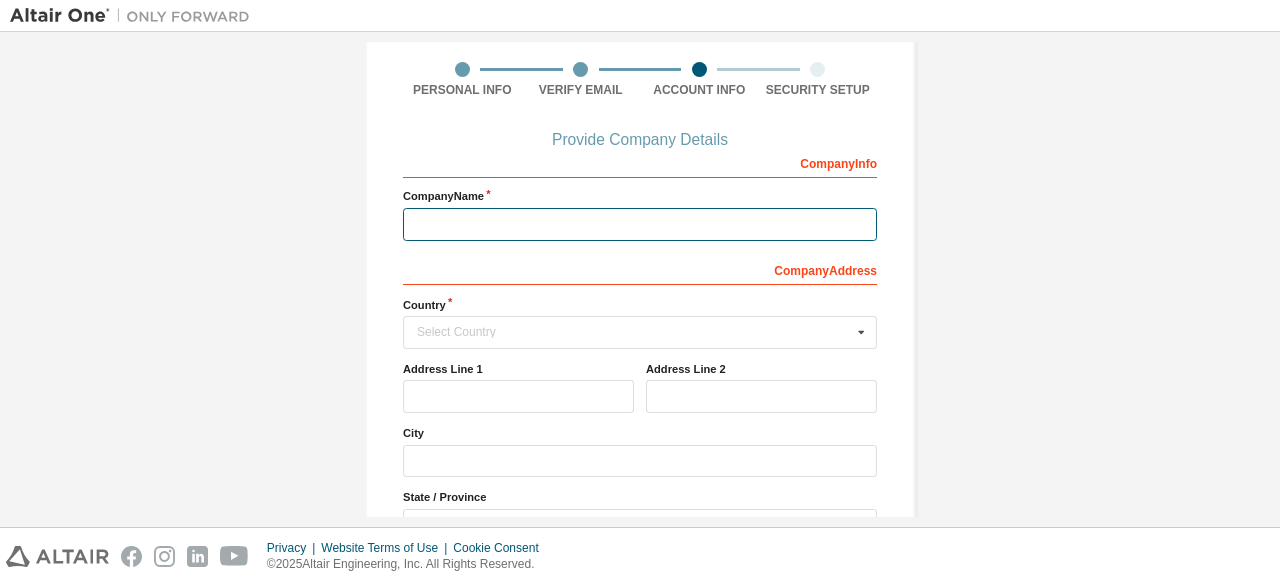 scroll, scrollTop: 144, scrollLeft: 0, axis: vertical 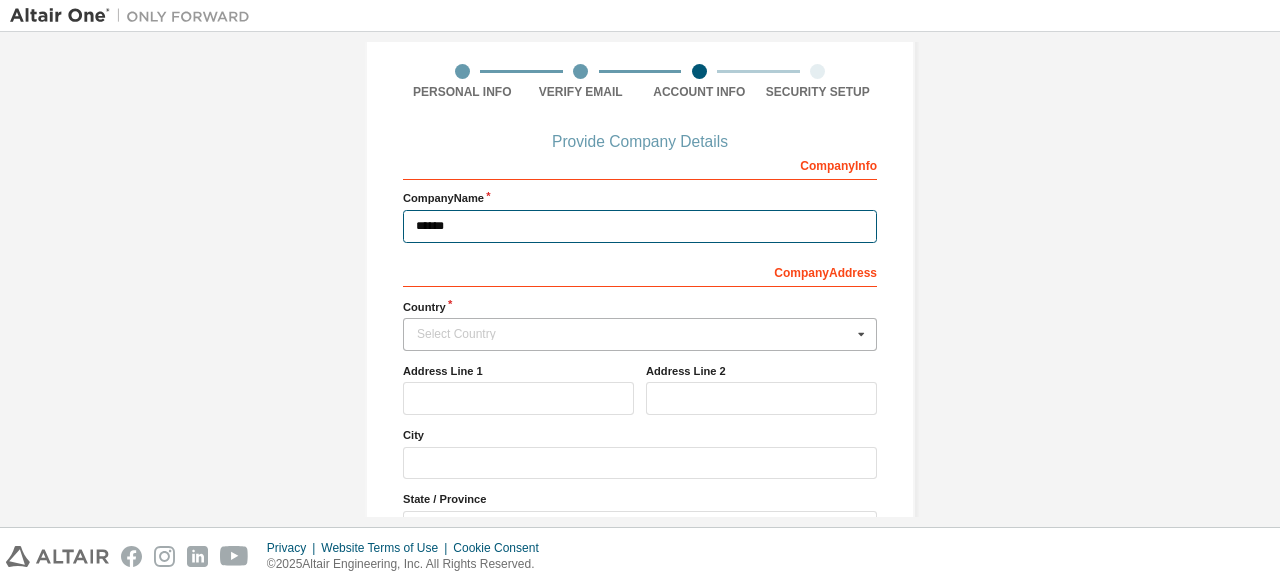 type on "******" 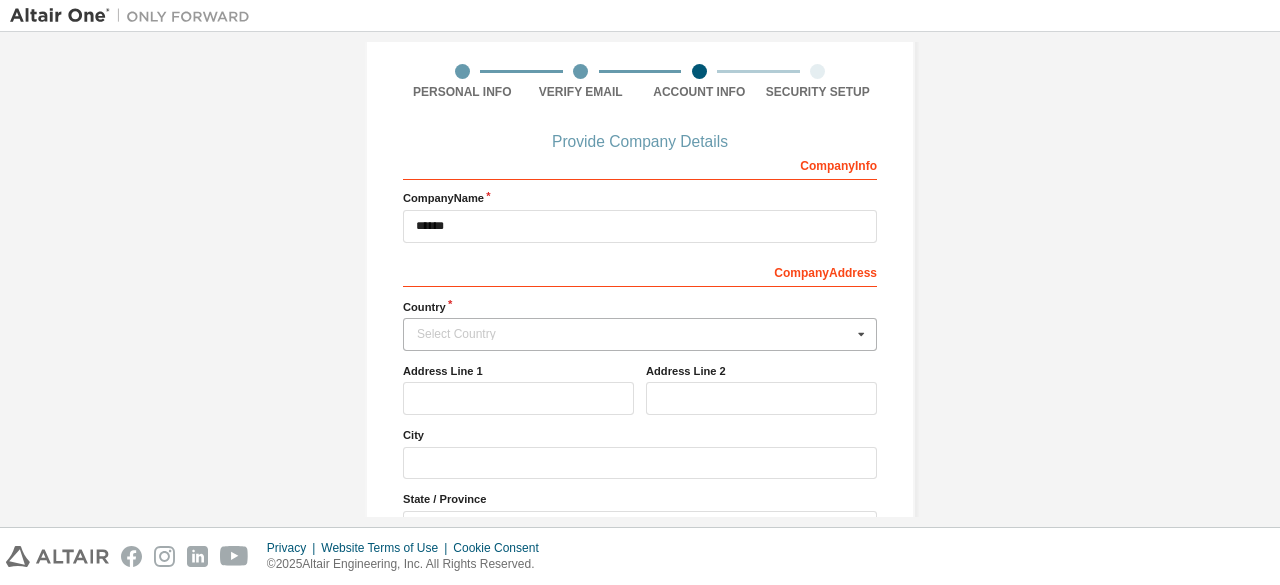 click on "Select Country" at bounding box center (634, 334) 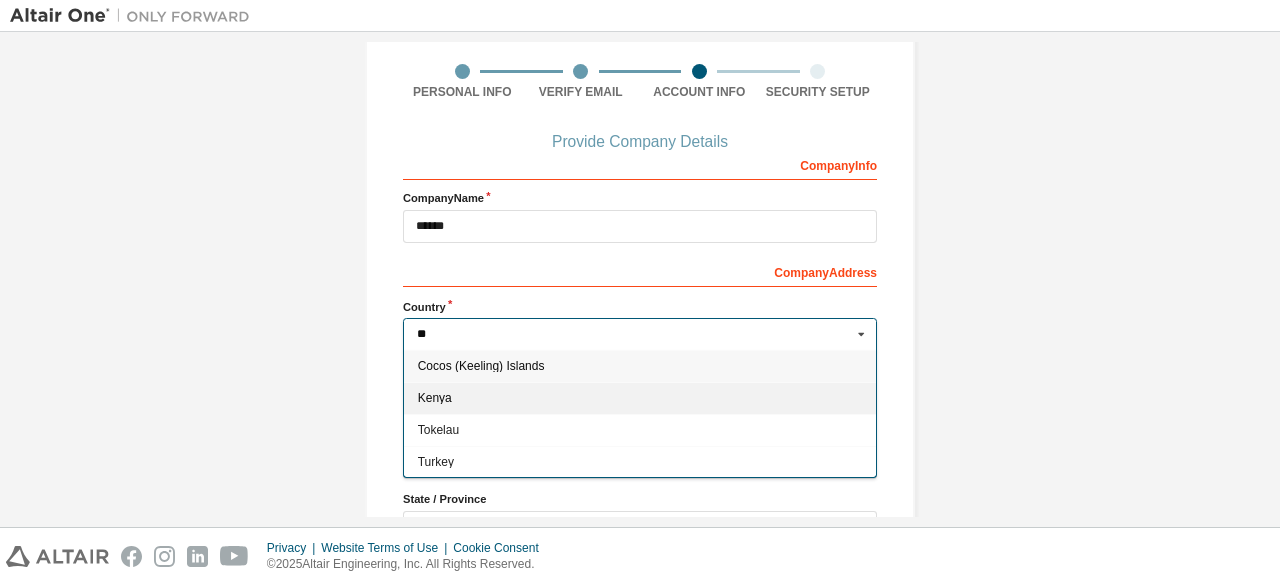 type on "**" 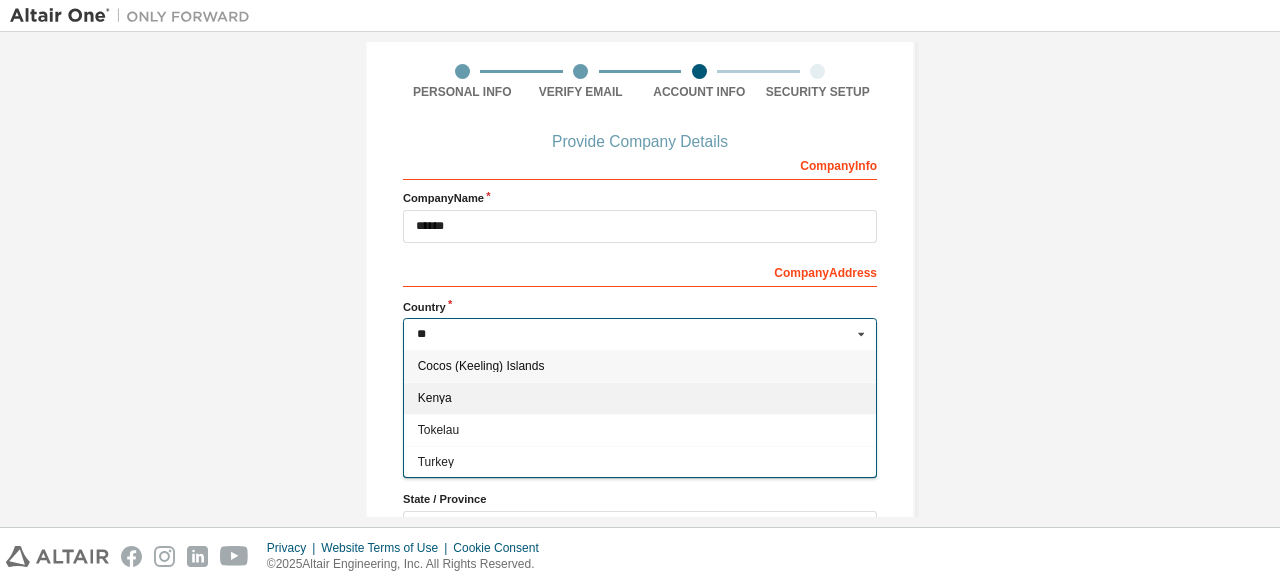 click on "Kenya" at bounding box center [640, 398] 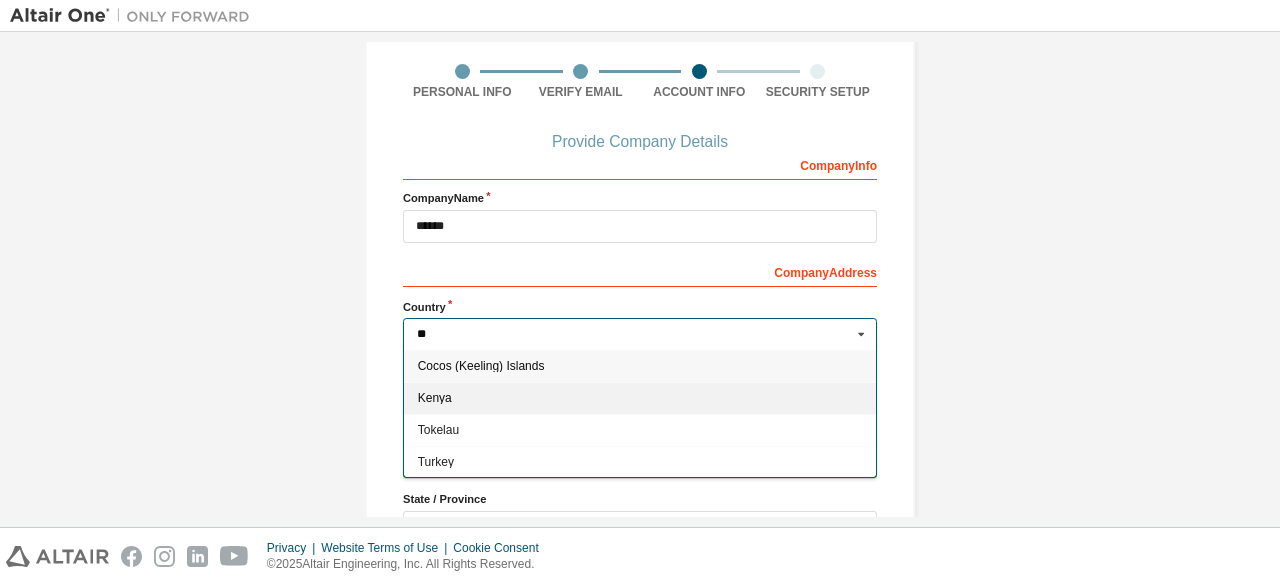 type on "***" 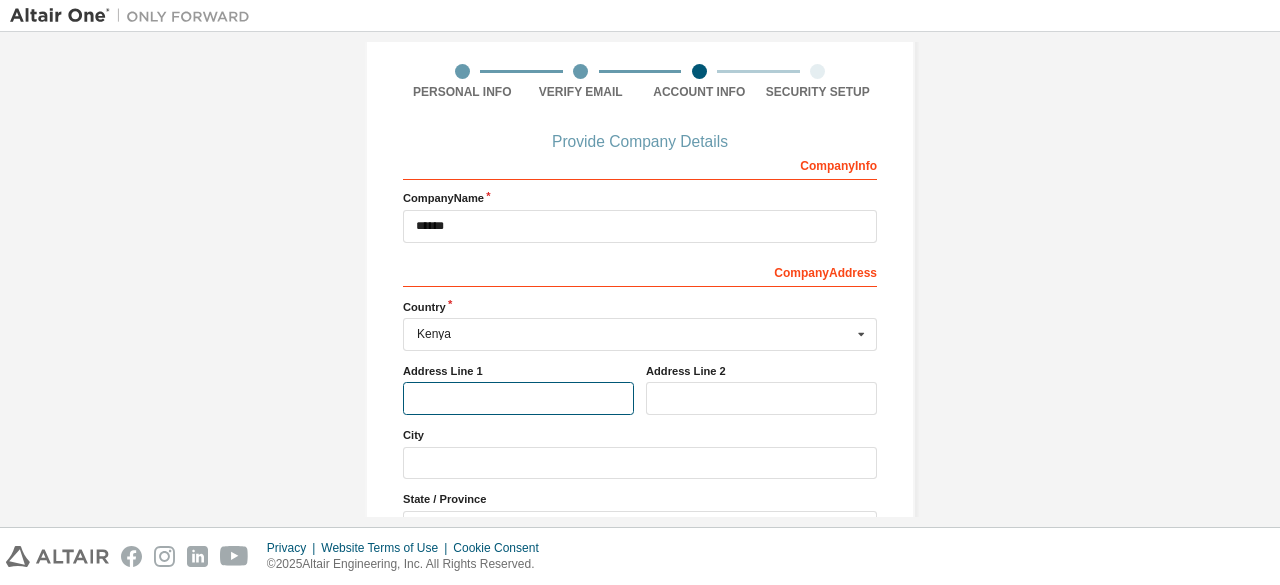 click at bounding box center (518, 398) 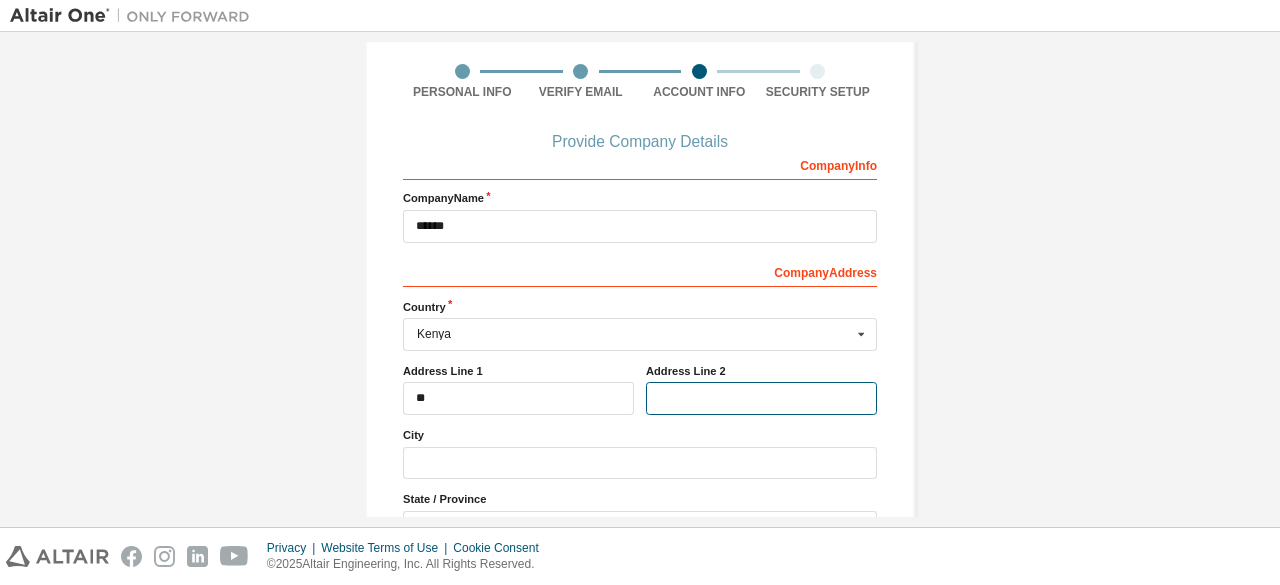 click at bounding box center (761, 398) 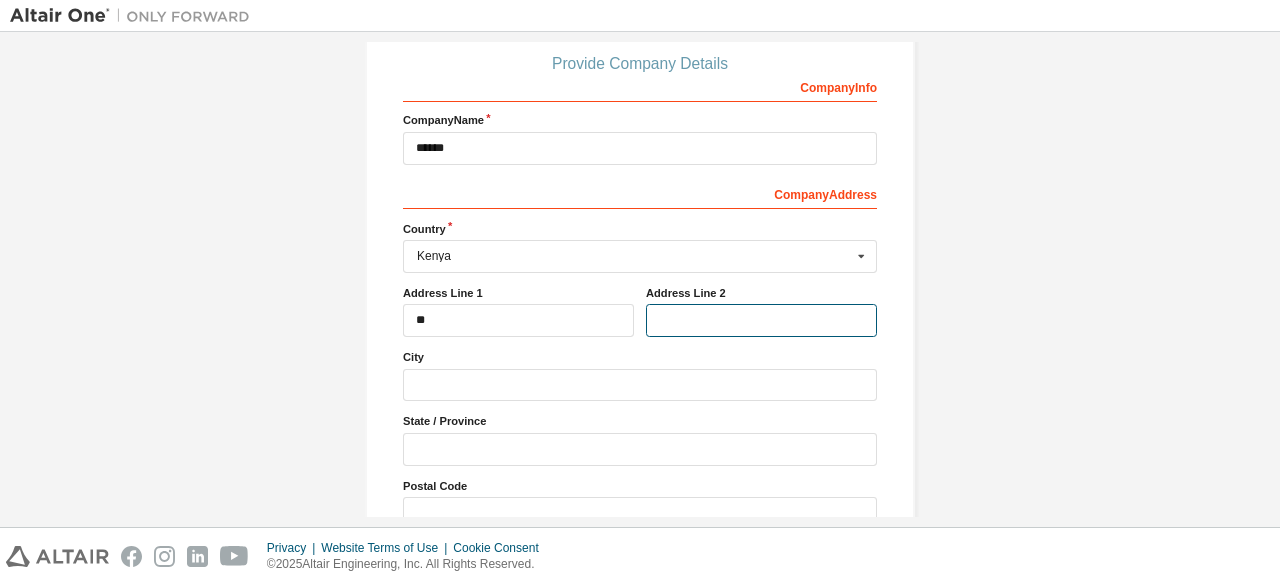 scroll, scrollTop: 224, scrollLeft: 0, axis: vertical 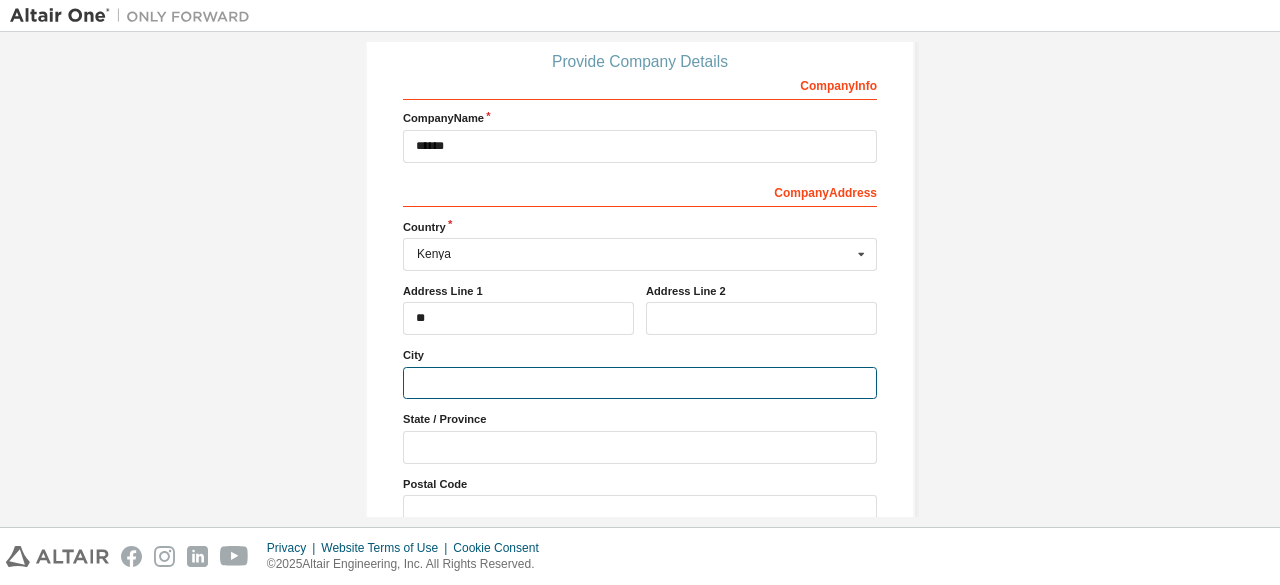 click at bounding box center [640, 383] 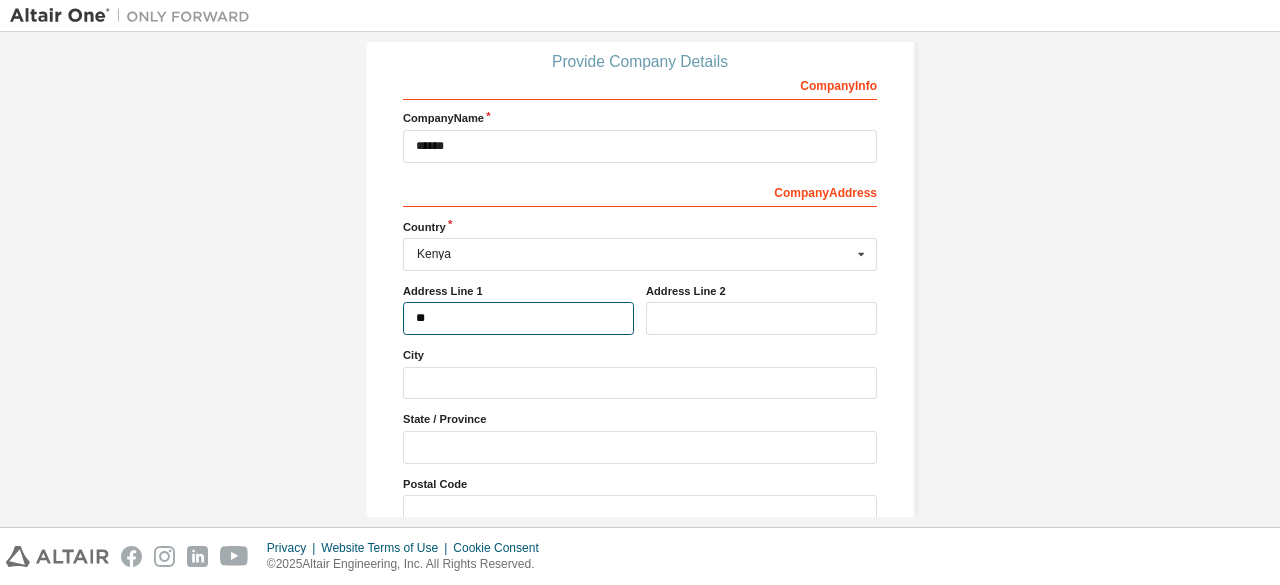 click on "**" at bounding box center (518, 318) 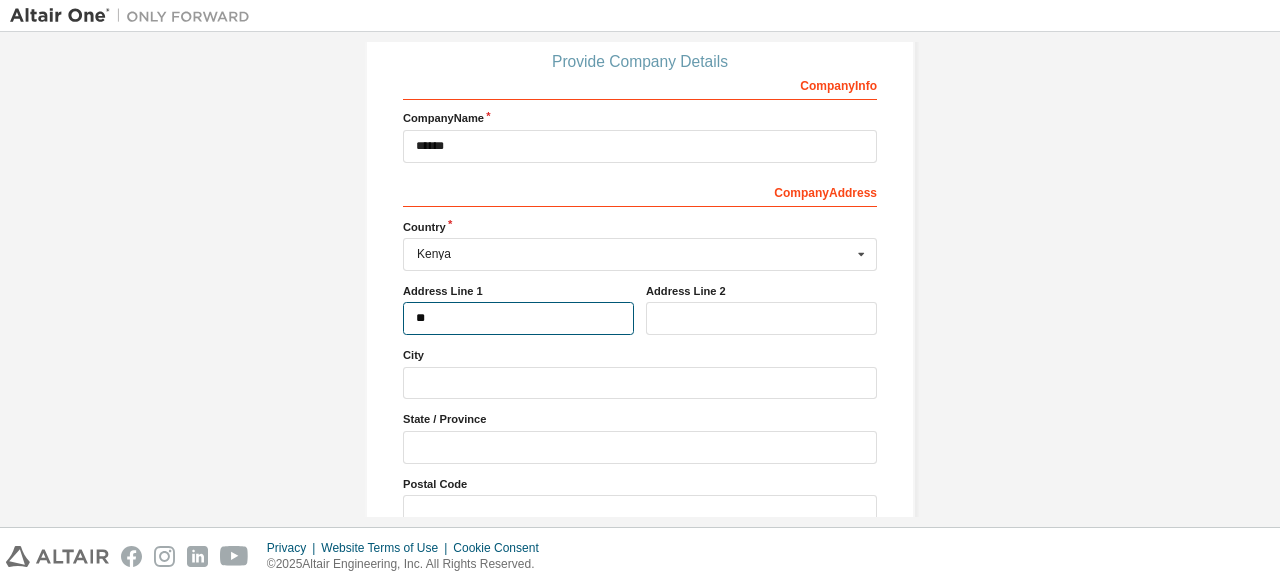 type on "*" 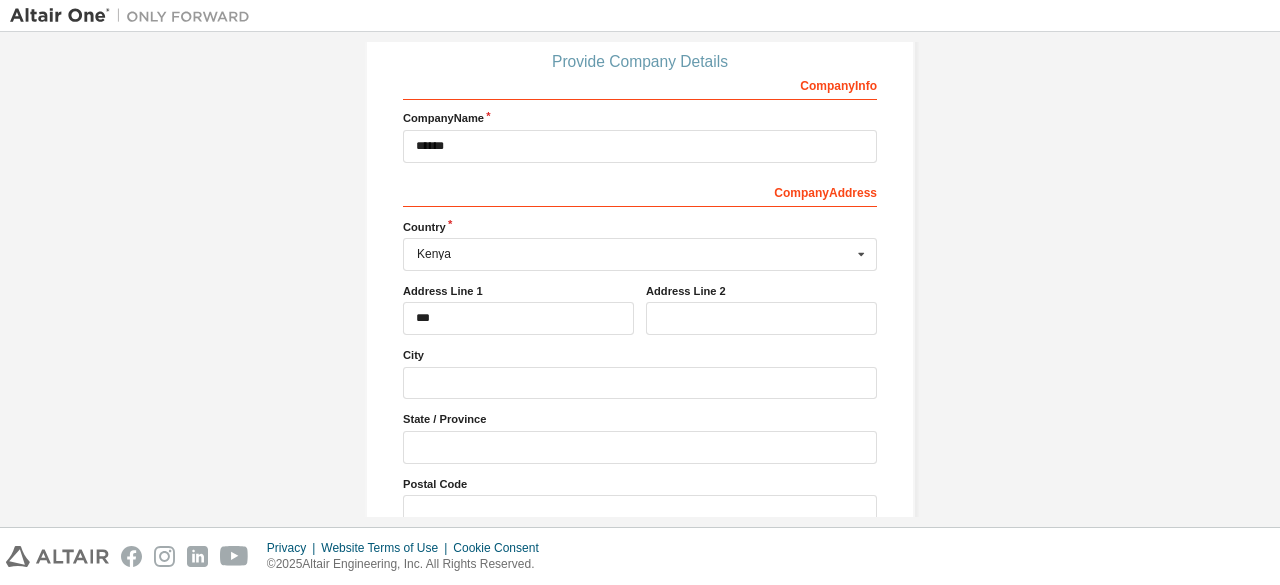 type on "***" 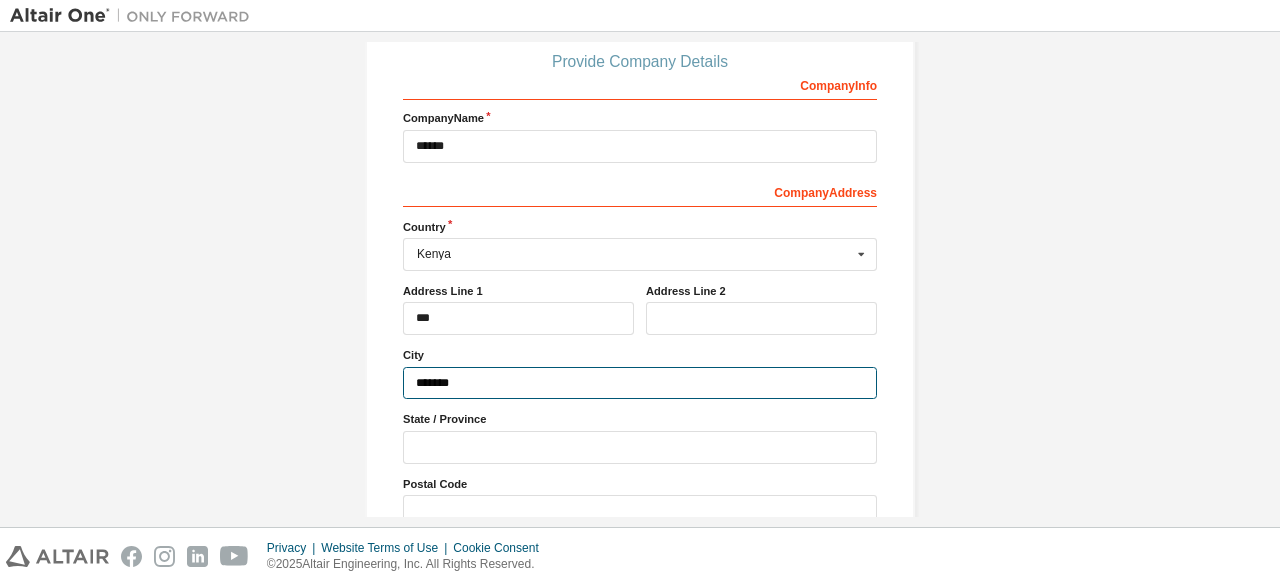 type on "***" 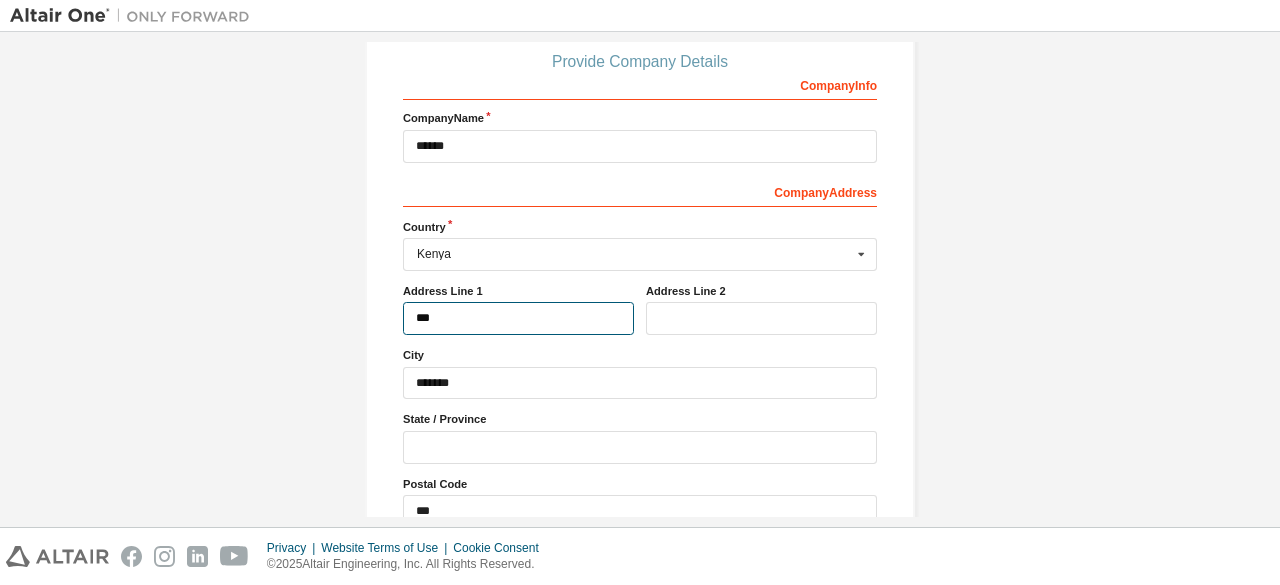 type on "***" 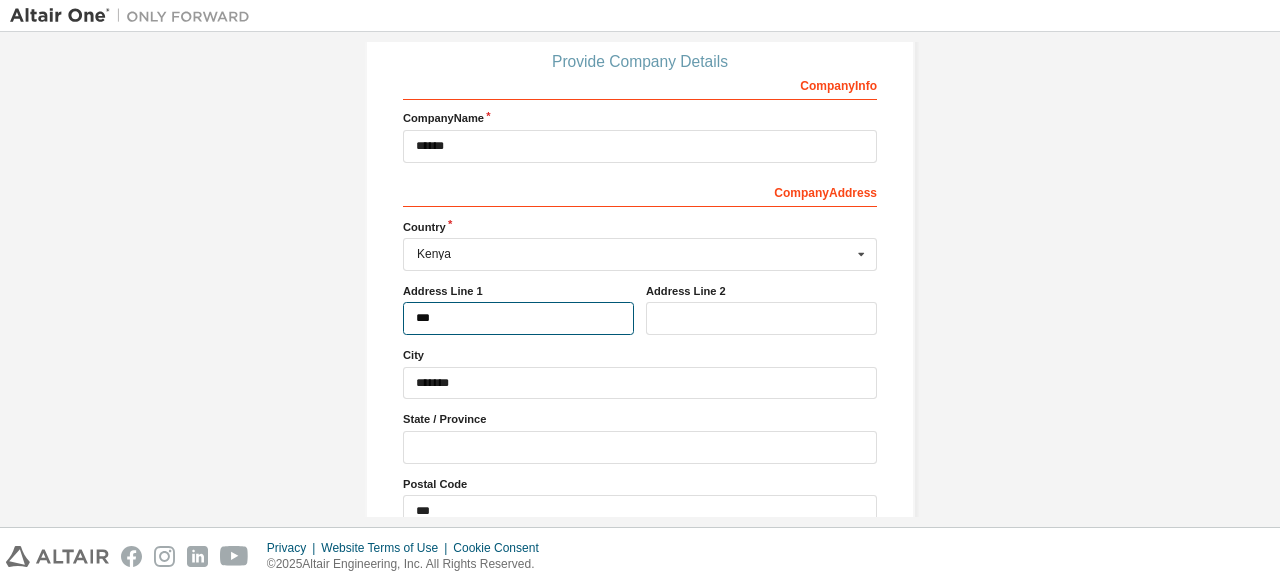 type on "***" 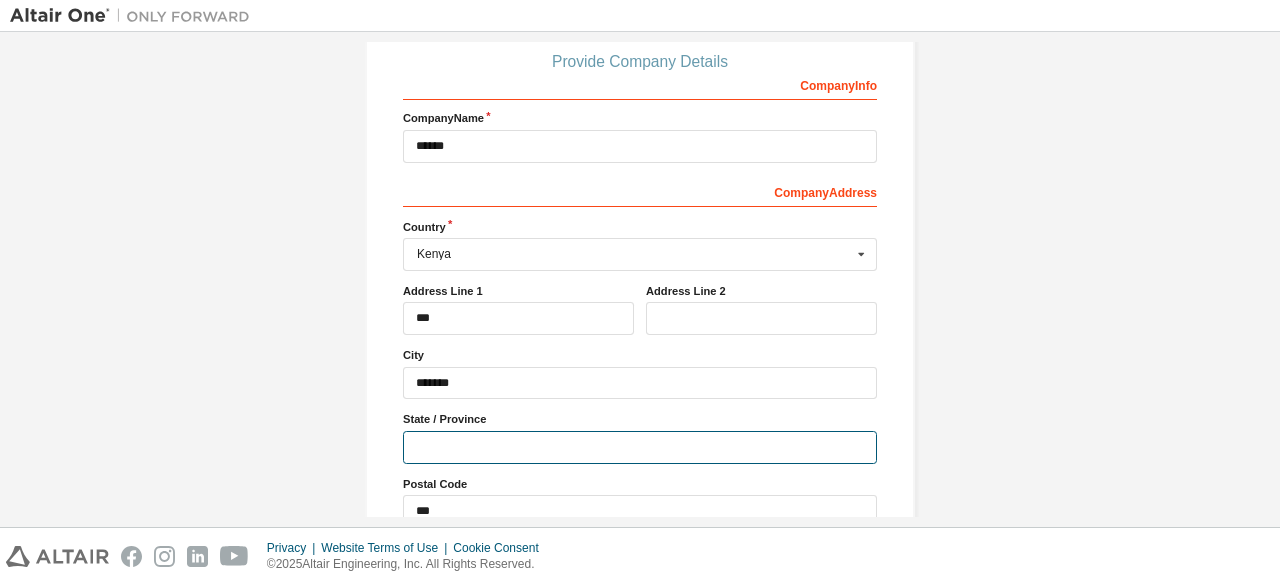 click at bounding box center [640, 447] 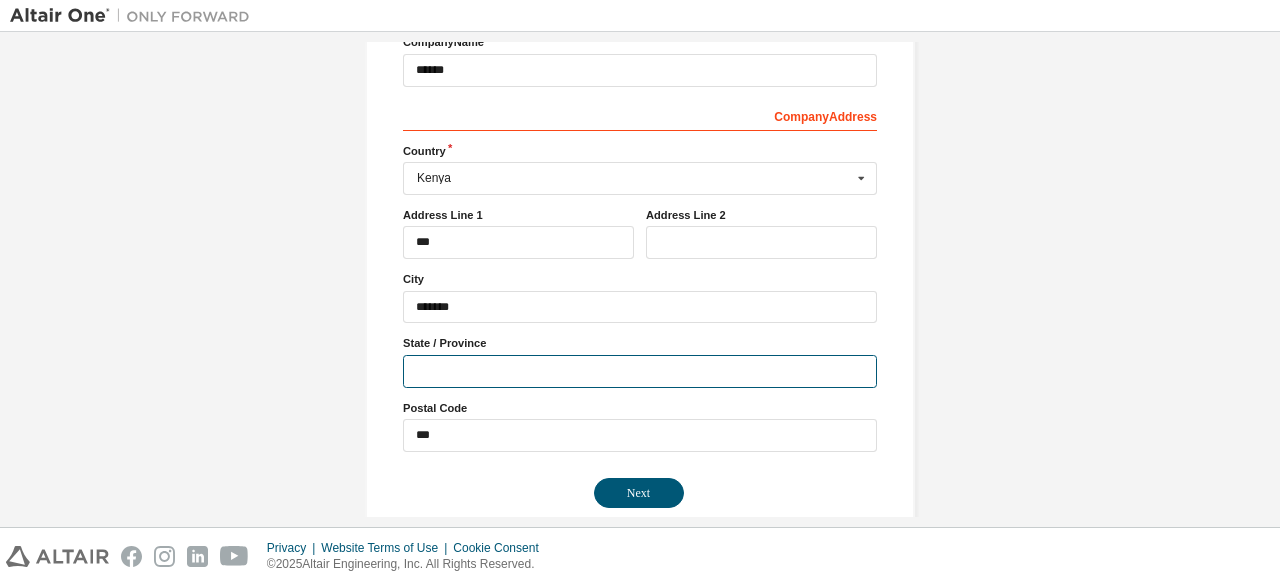 scroll, scrollTop: 301, scrollLeft: 0, axis: vertical 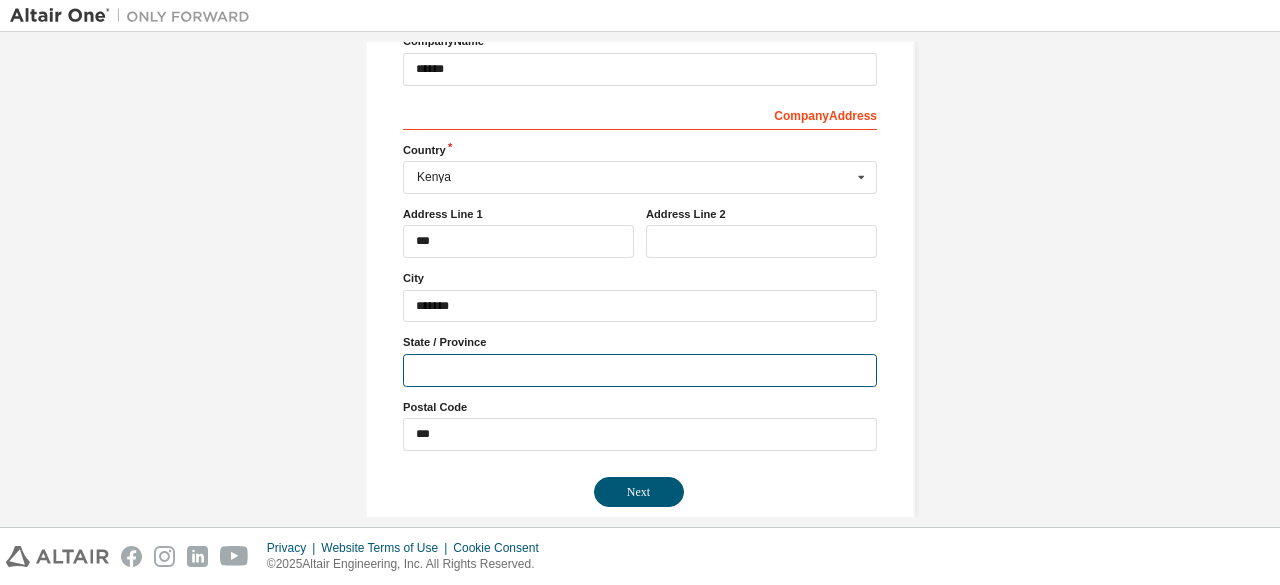 click at bounding box center (640, 370) 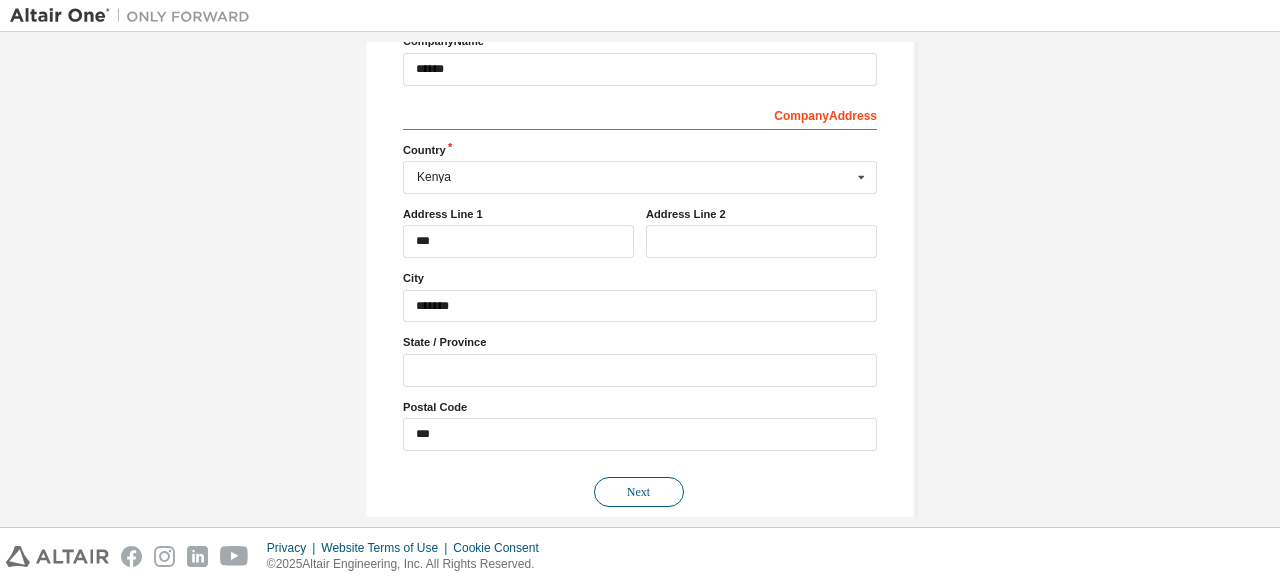 click on "Next" at bounding box center (639, 492) 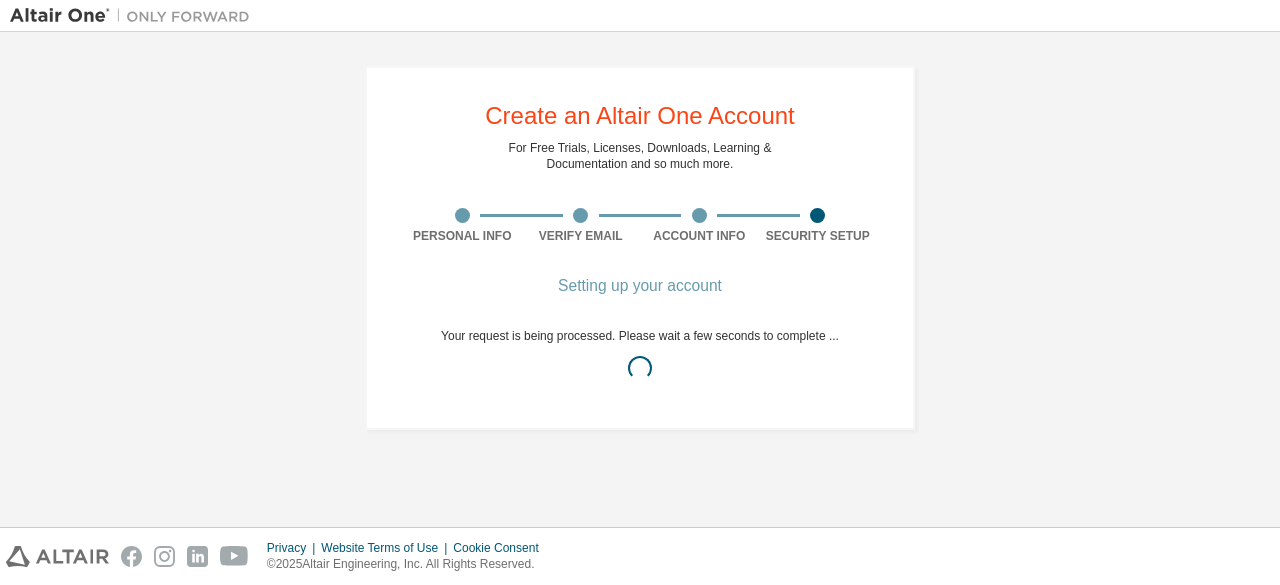 scroll, scrollTop: 0, scrollLeft: 0, axis: both 